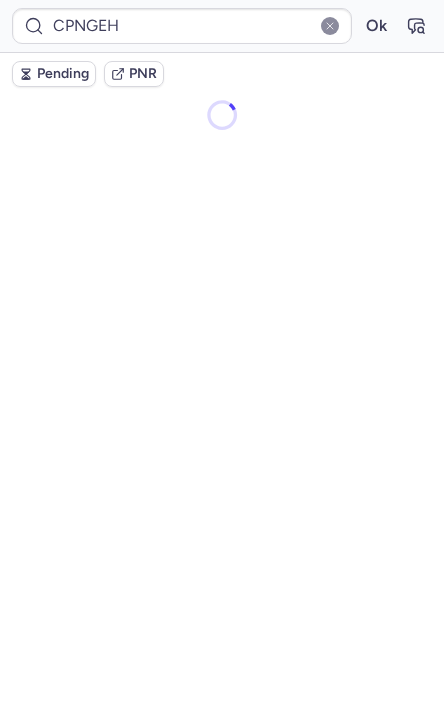 scroll, scrollTop: 0, scrollLeft: 0, axis: both 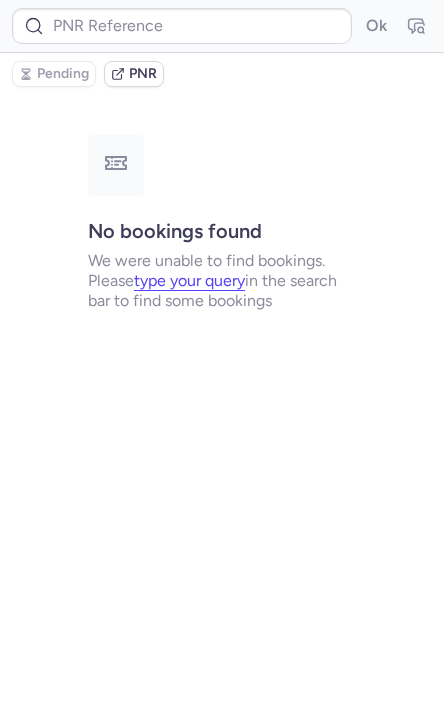 type on "DT1750788874518986" 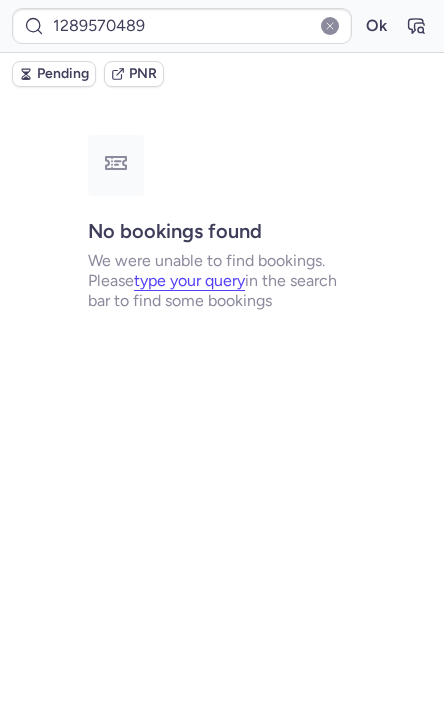type on "CPABJ8" 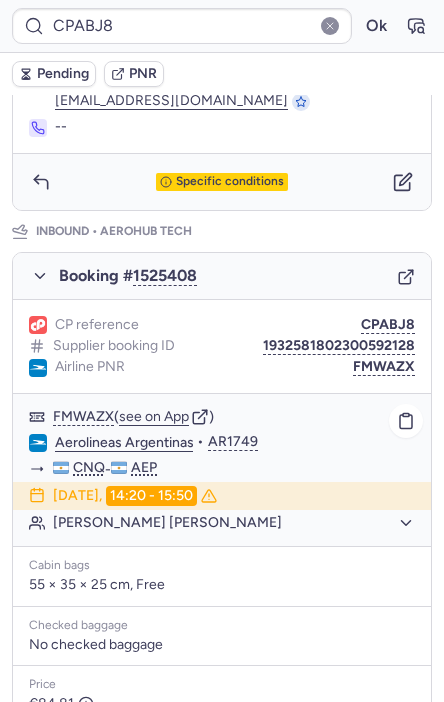 scroll, scrollTop: 1113, scrollLeft: 0, axis: vertical 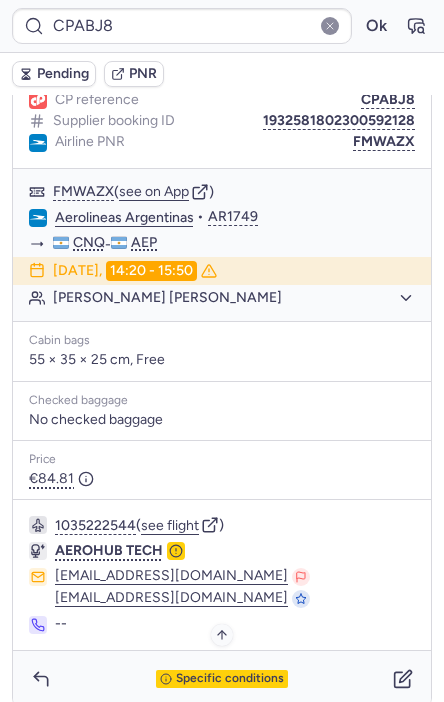 click on "Specific conditions" at bounding box center (222, 679) 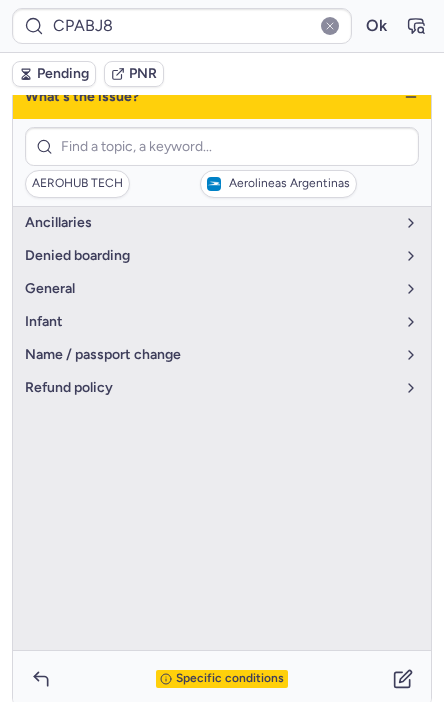 click on "Specific conditions" at bounding box center (230, 679) 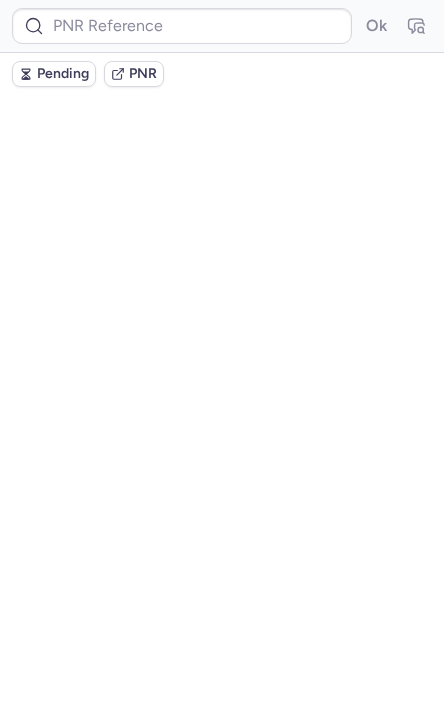 scroll, scrollTop: 0, scrollLeft: 0, axis: both 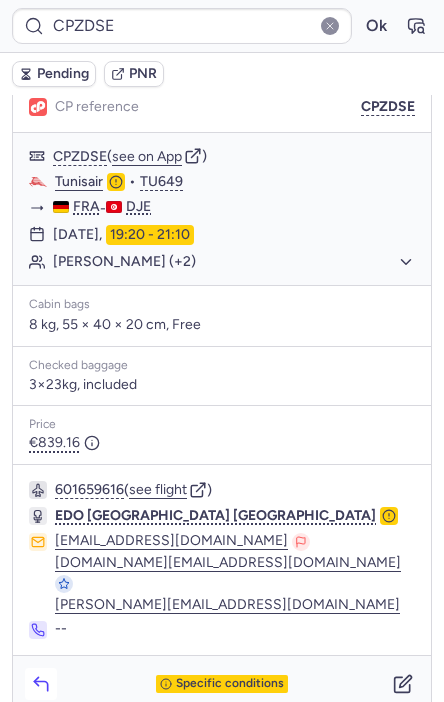 click at bounding box center (41, 684) 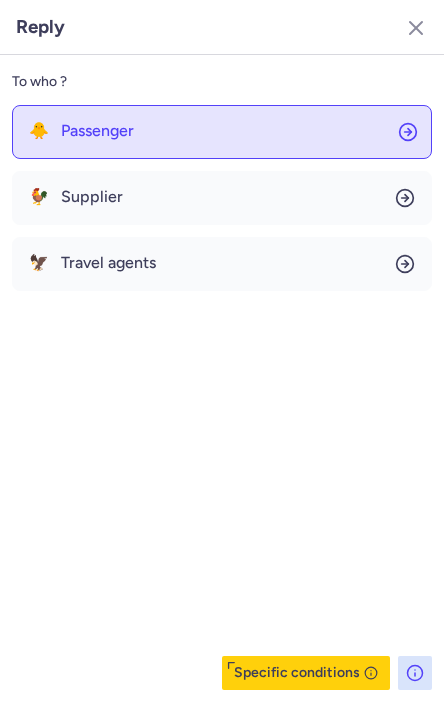 click on "🐥 Passenger" 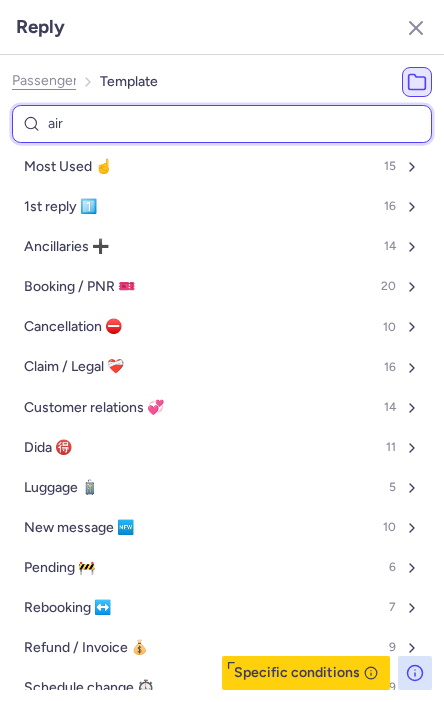 type on "airl" 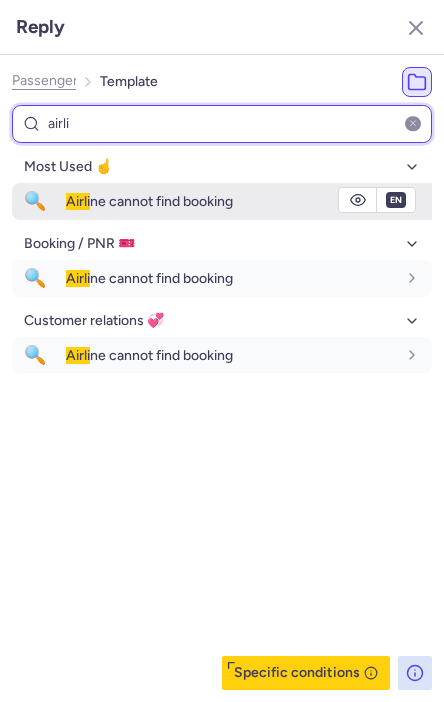 type on "airli" 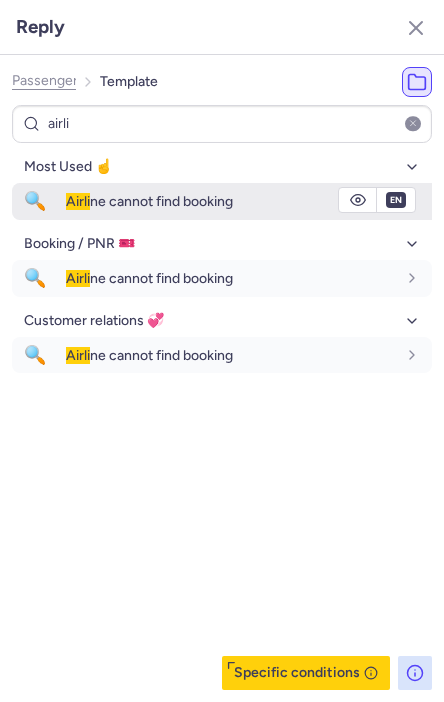 click on "Airli ne cannot find booking" at bounding box center [149, 201] 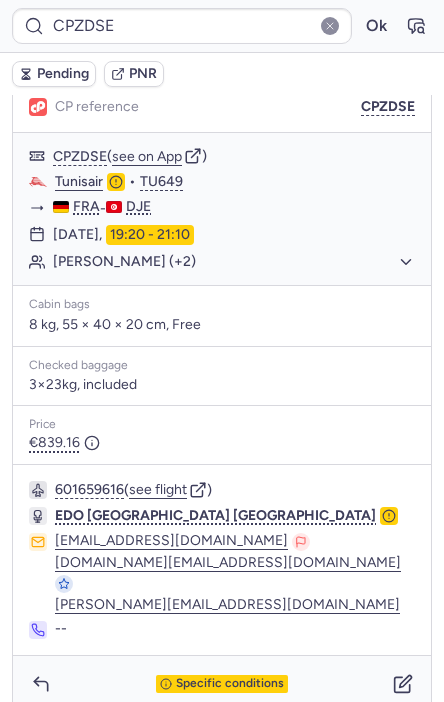 type on "DT1750788874518986" 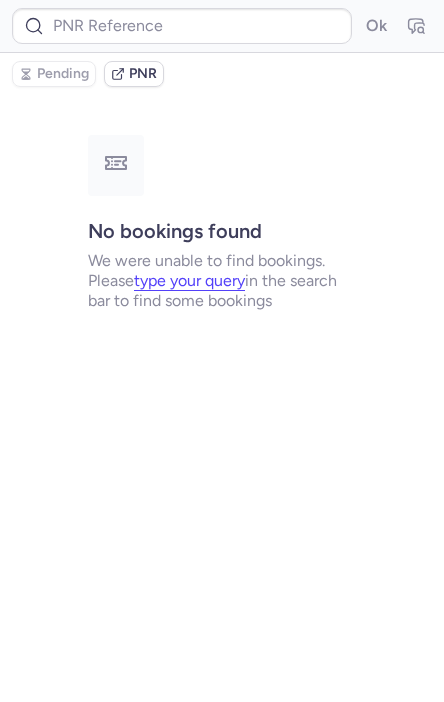 scroll, scrollTop: 0, scrollLeft: 0, axis: both 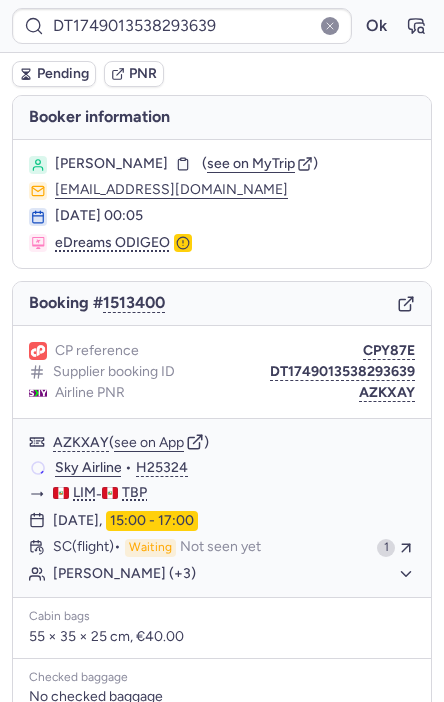 type on "DT1748836586827273" 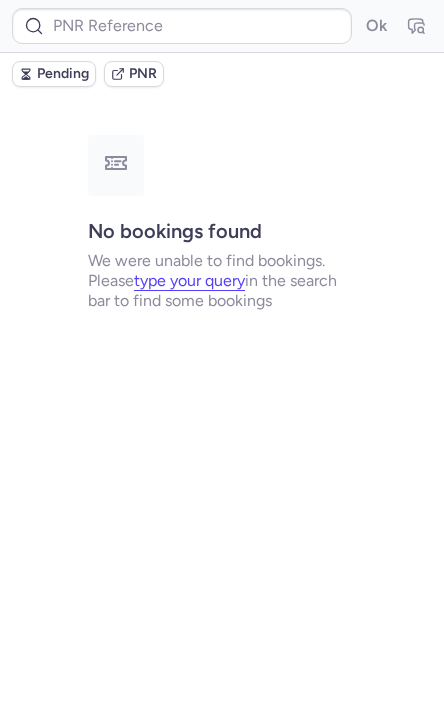 type on "DT1748633856776040" 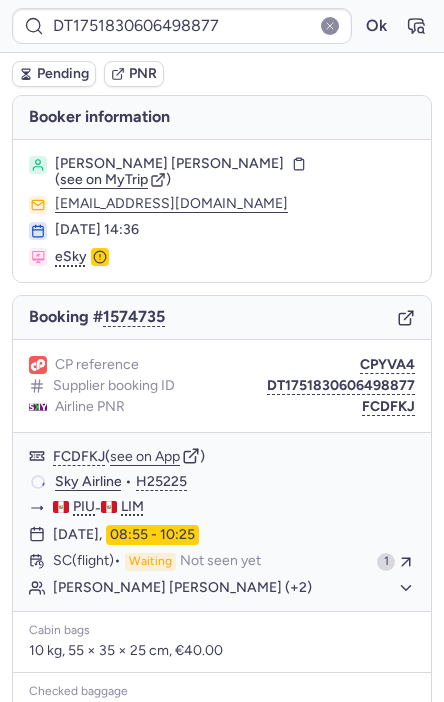 type on "M7425P" 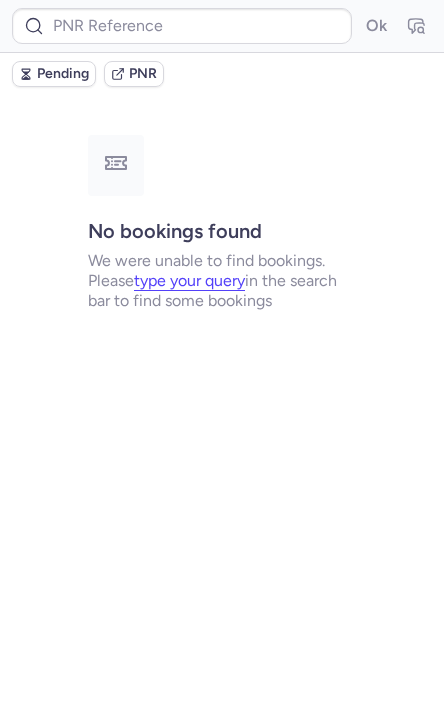 type on "DT1748886455601197" 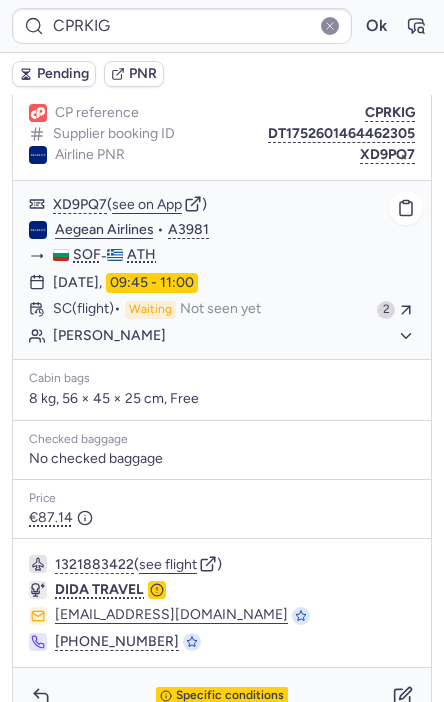 scroll, scrollTop: 271, scrollLeft: 0, axis: vertical 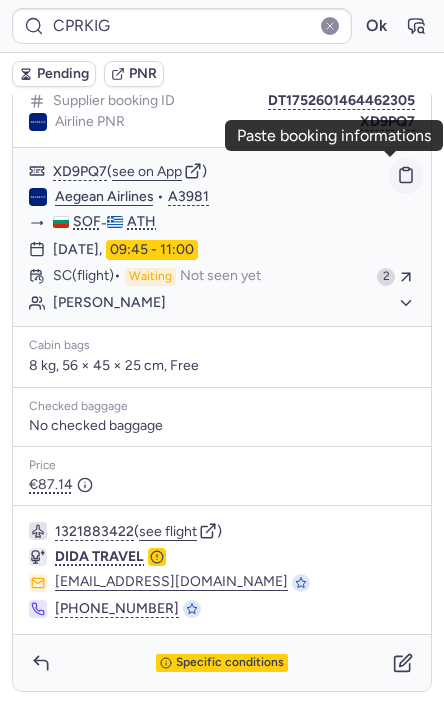 click 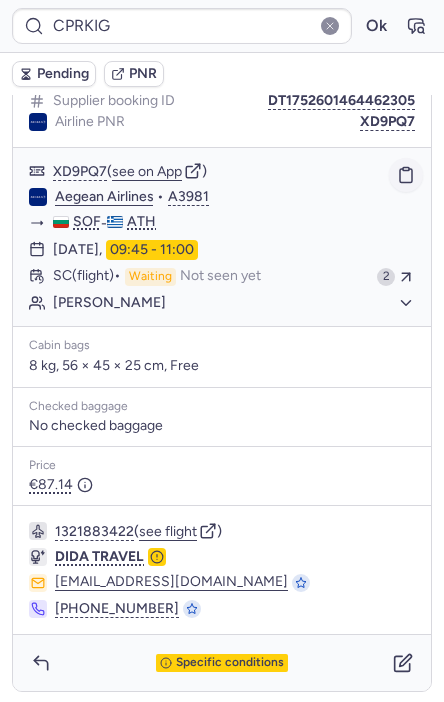 type on "CP89NO" 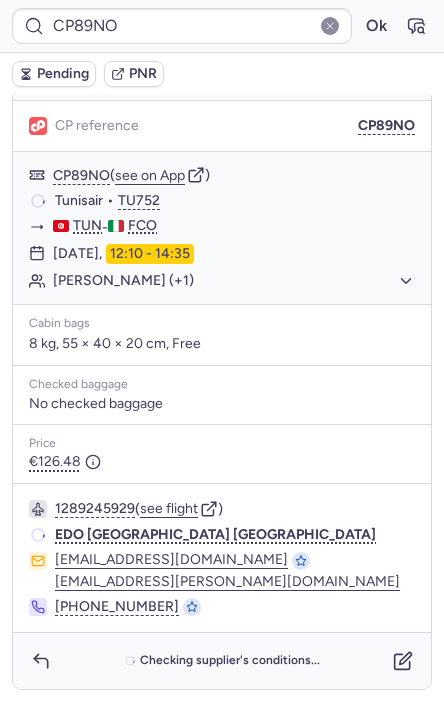 scroll, scrollTop: 223, scrollLeft: 0, axis: vertical 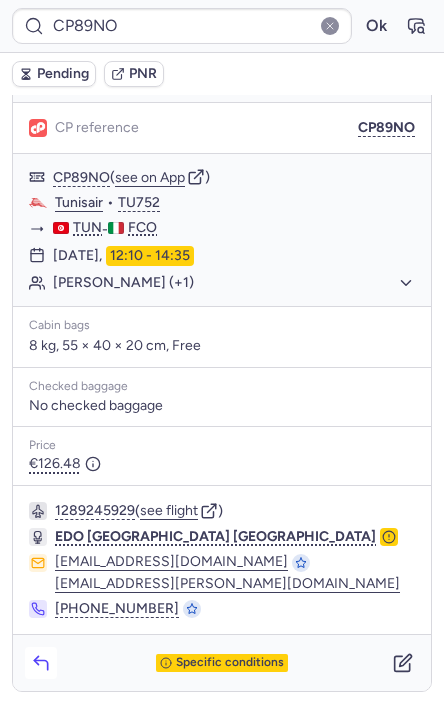 click 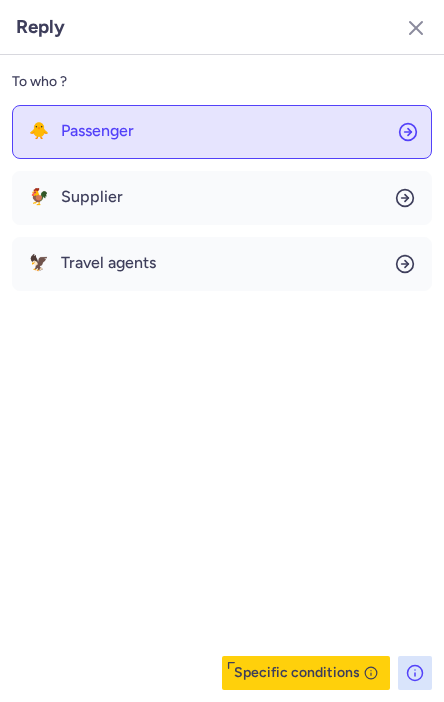 click on "🐥 Passenger" 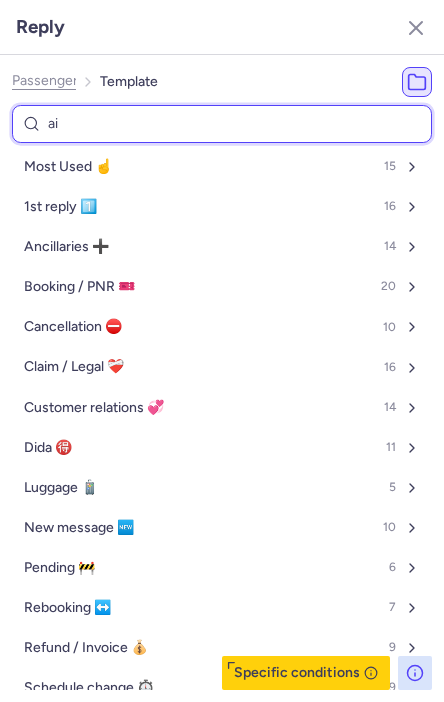 type on "air" 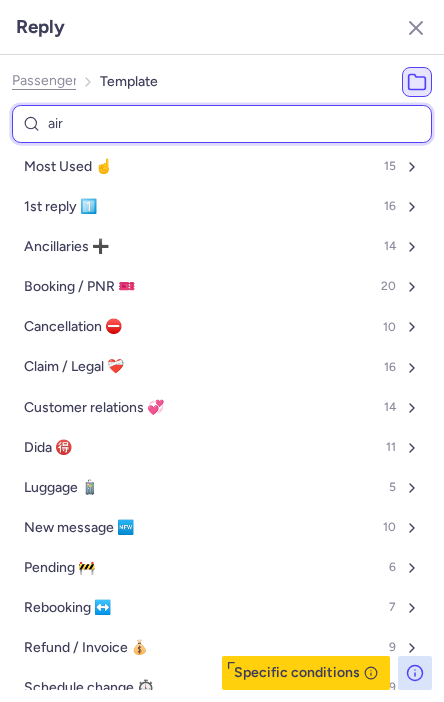 select on "it" 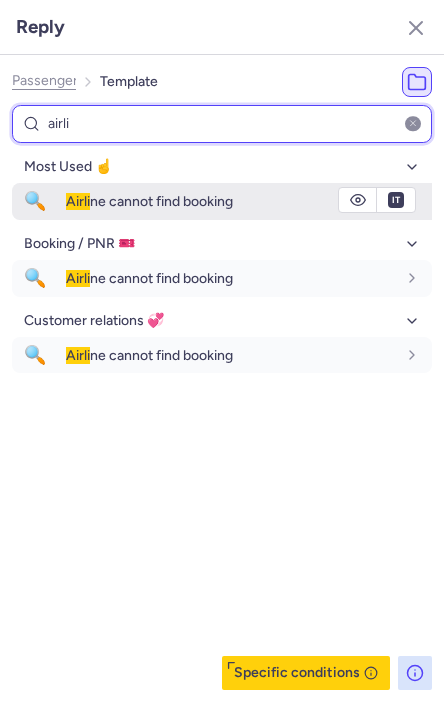 type on "airli" 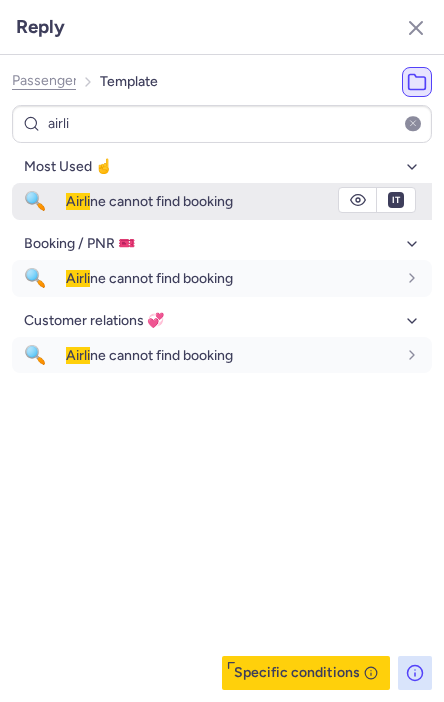 click on "Airli ne cannot find booking" at bounding box center [231, 201] 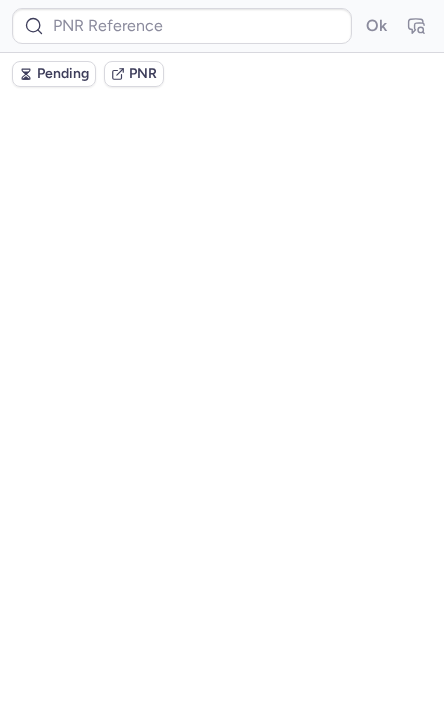 scroll, scrollTop: 0, scrollLeft: 0, axis: both 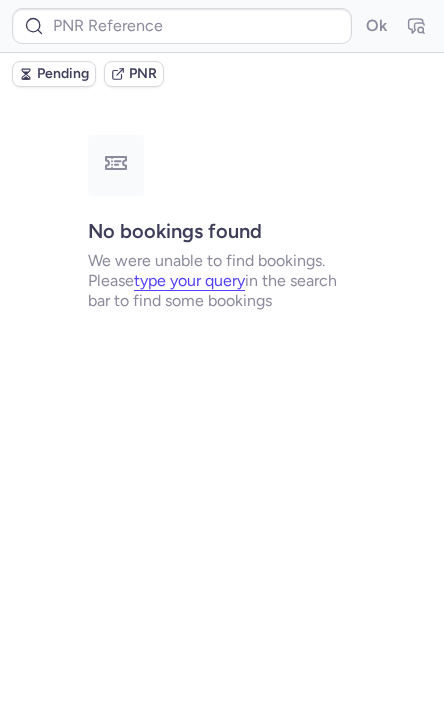 type on "CPHBBH" 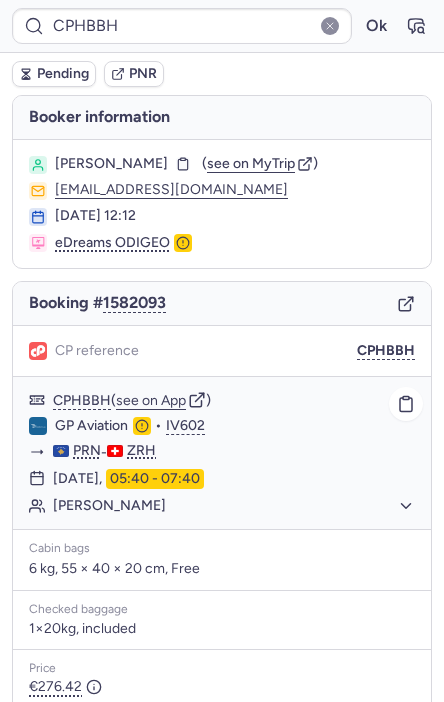 scroll, scrollTop: 224, scrollLeft: 0, axis: vertical 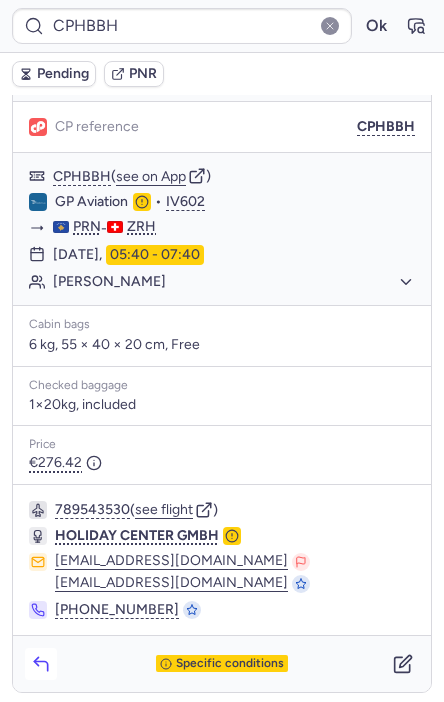 click 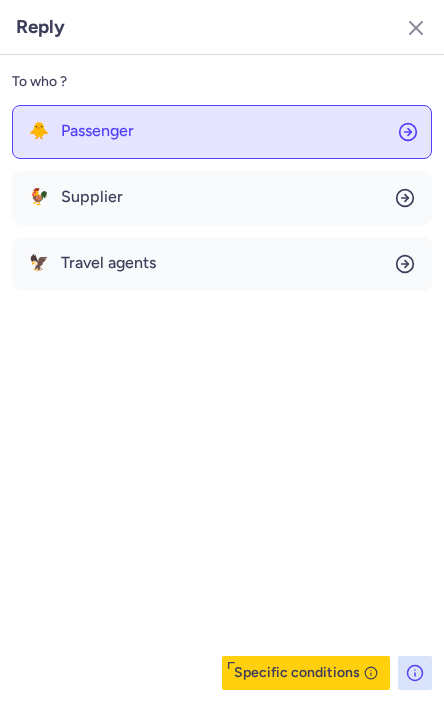 click on "Passenger" at bounding box center [97, 131] 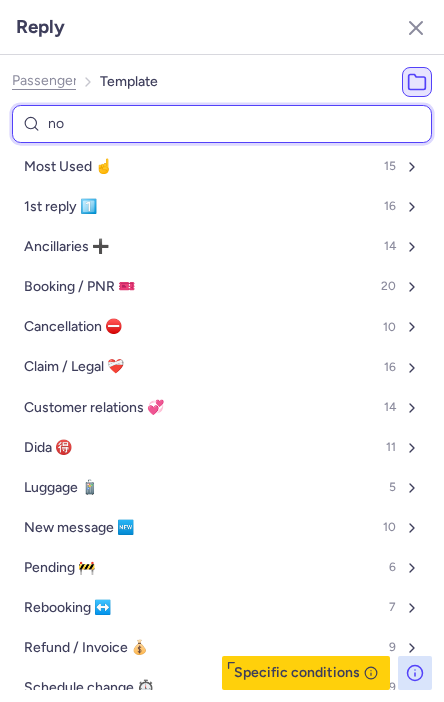 type on "non" 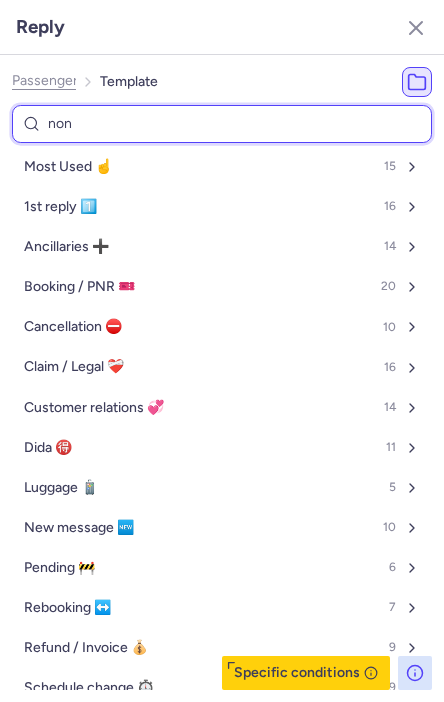 select on "en" 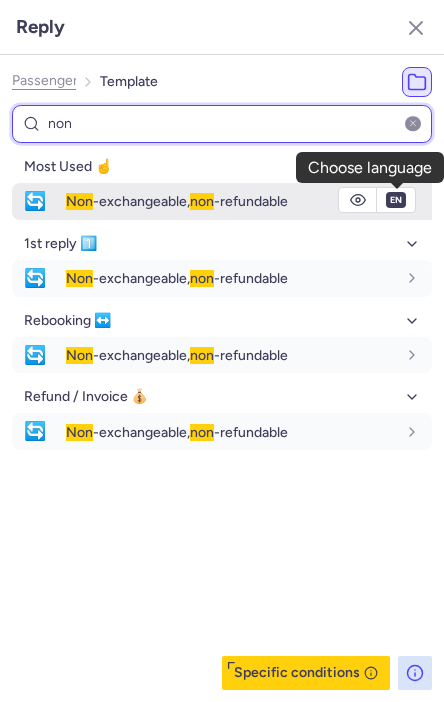type on "non" 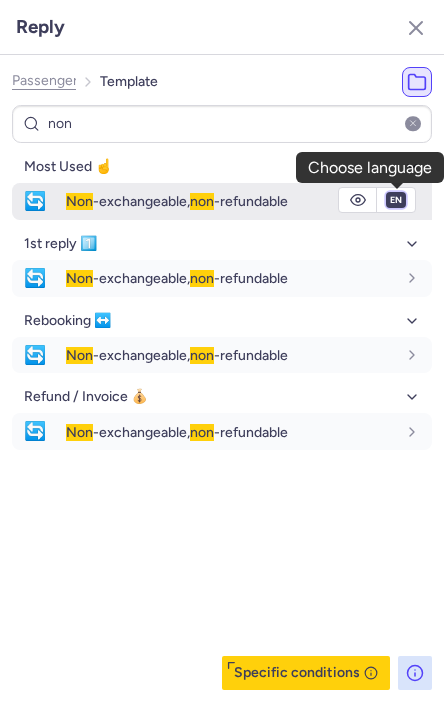 click on "fr en de nl pt es it ru" at bounding box center [396, 200] 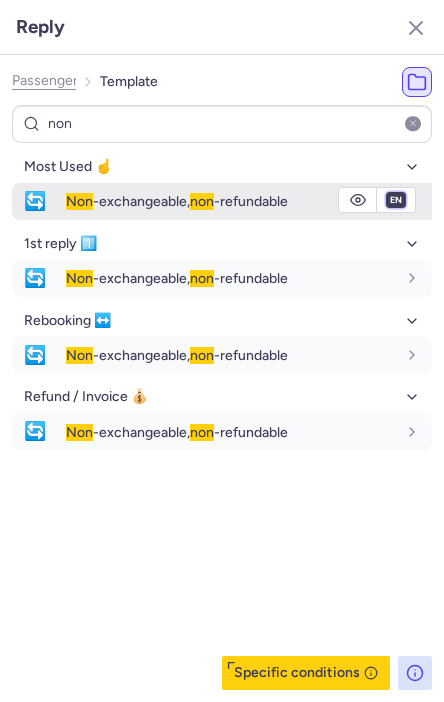 select on "de" 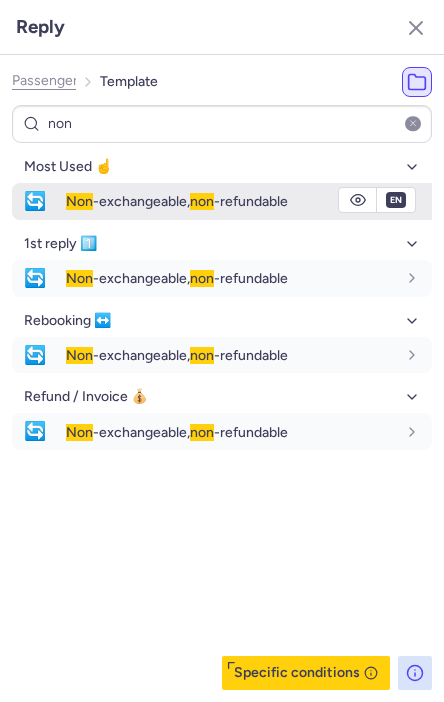 click on "fr en de nl pt es it ru" at bounding box center [396, 200] 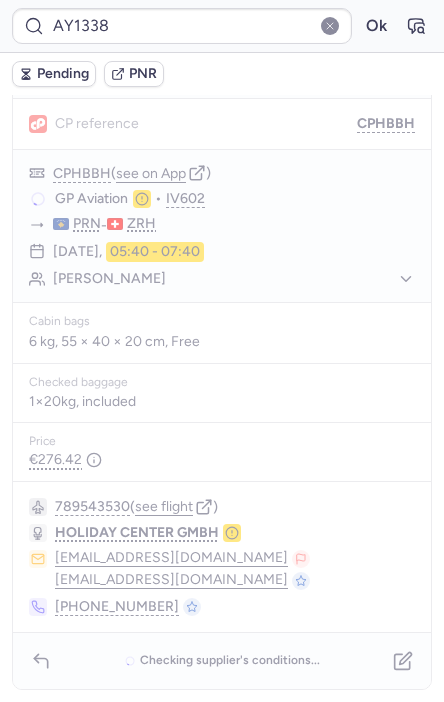scroll, scrollTop: 0, scrollLeft: 0, axis: both 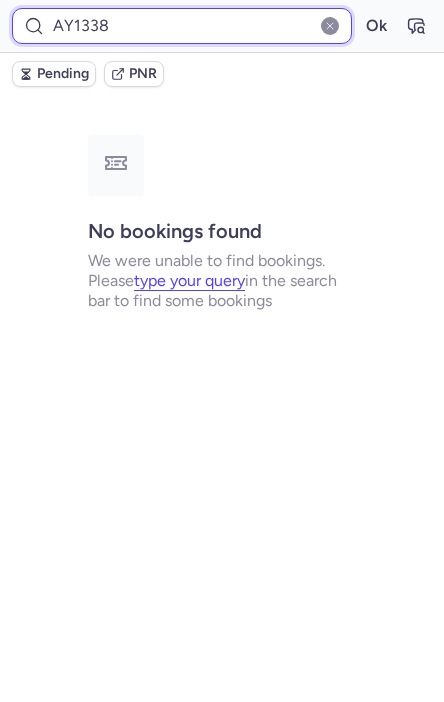 click on "AY1338" at bounding box center (182, 26) 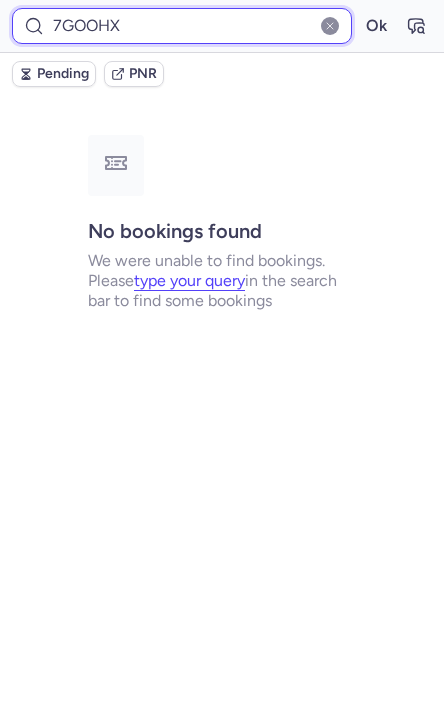 click on "7GOOHX" at bounding box center [182, 26] 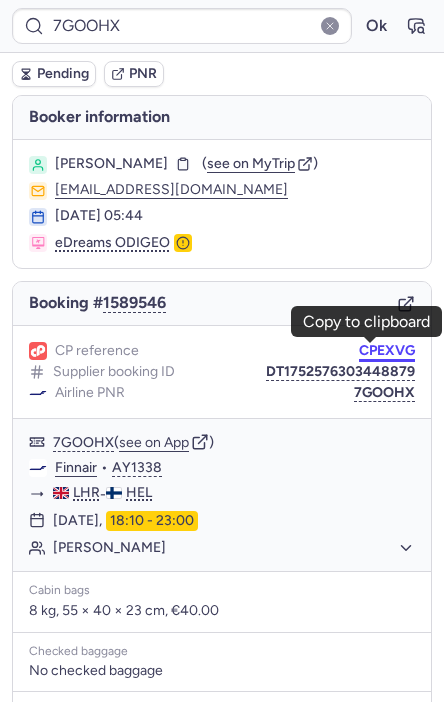 click on "CPEXVG" at bounding box center (387, 351) 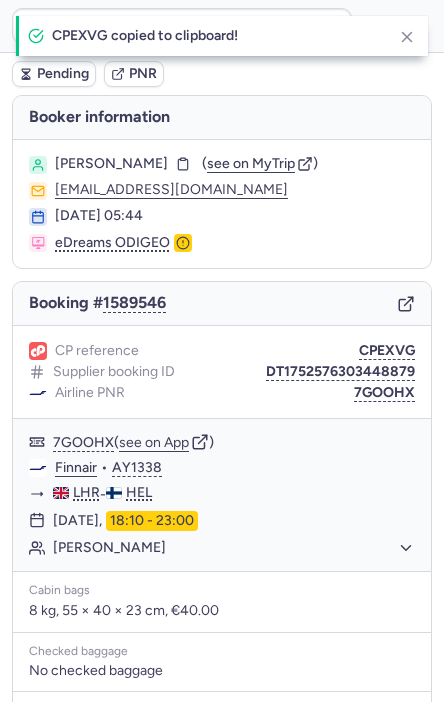 type on "CPEXVG" 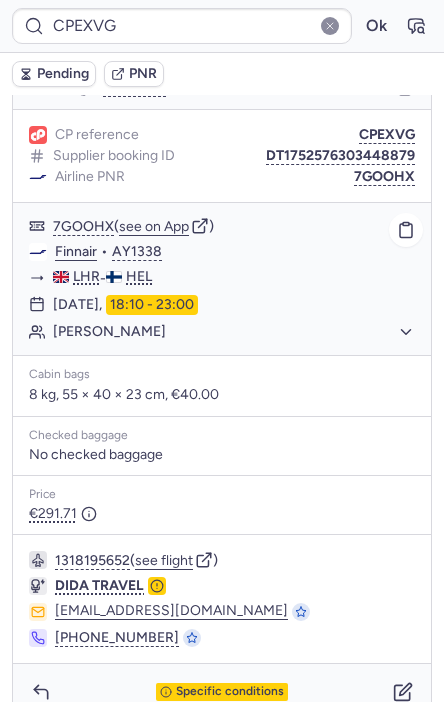 scroll, scrollTop: 244, scrollLeft: 0, axis: vertical 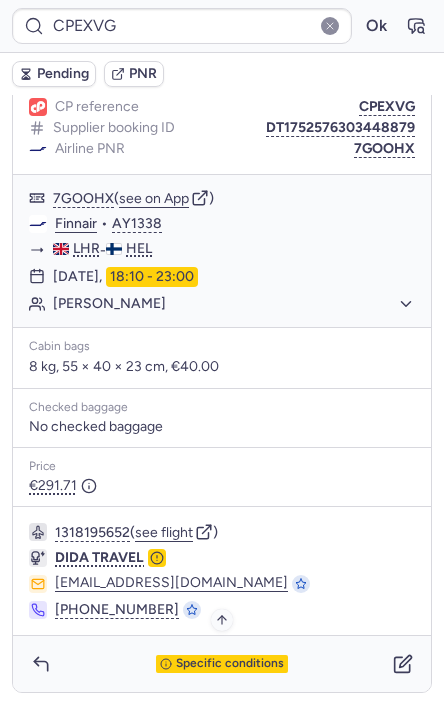 click on "Specific conditions" at bounding box center [222, 664] 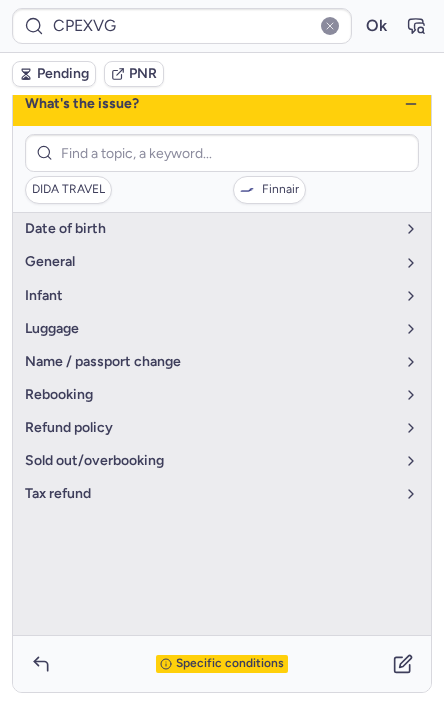 click on "Specific conditions" at bounding box center [222, 664] 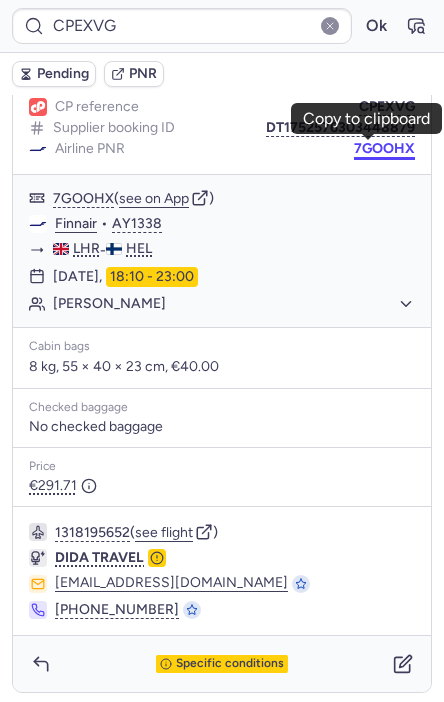 click on "7GOOHX" at bounding box center [384, 149] 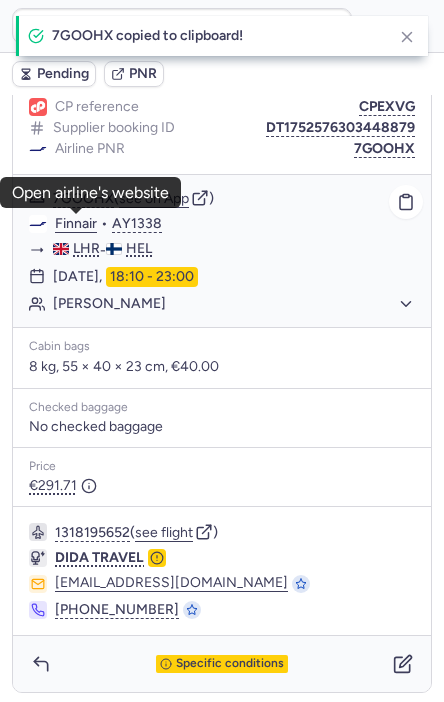 click on "Finnair" 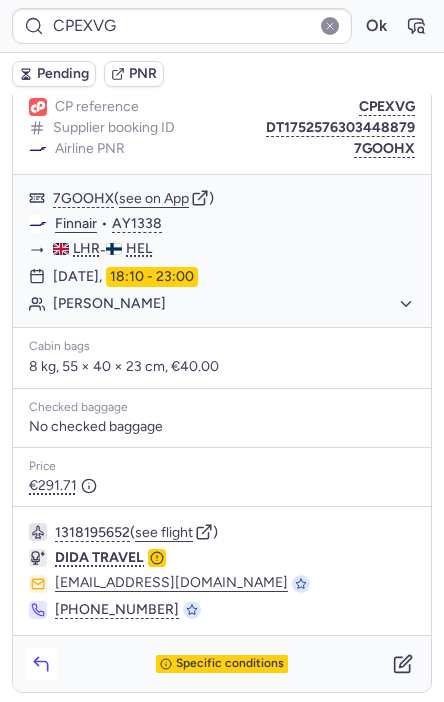 click 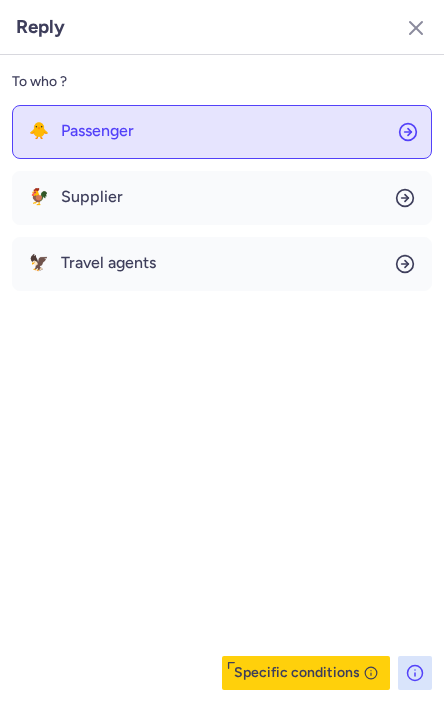 click on "🐥 Passenger" 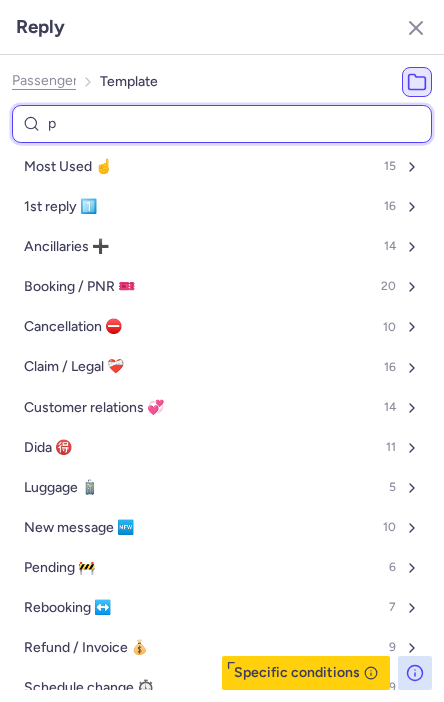 type on "pn" 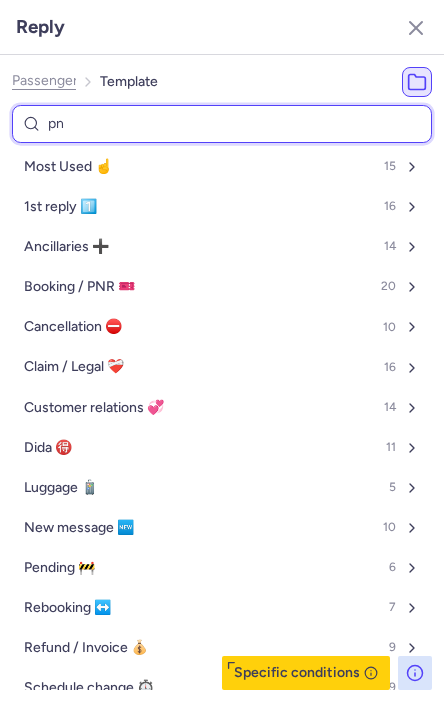 select on "en" 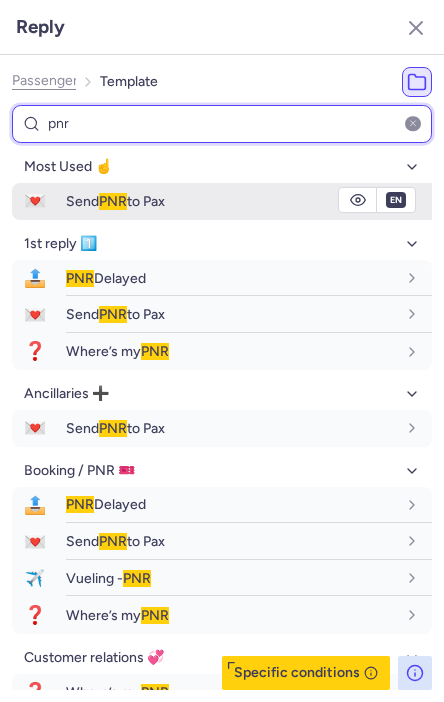 type on "pnr" 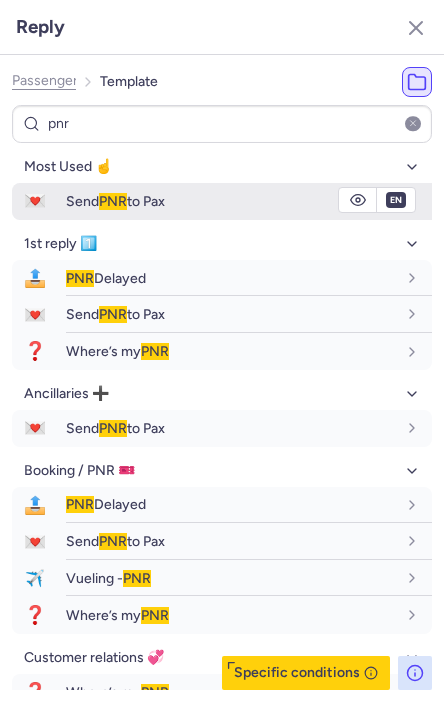 click on "Send  PNR  to Pax" at bounding box center [115, 201] 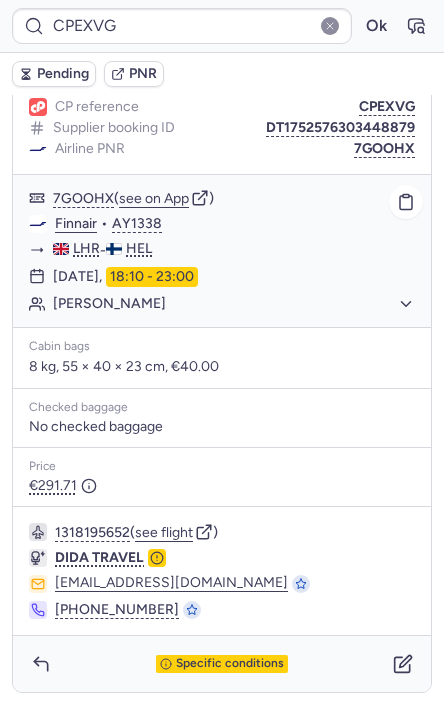scroll, scrollTop: 198, scrollLeft: 0, axis: vertical 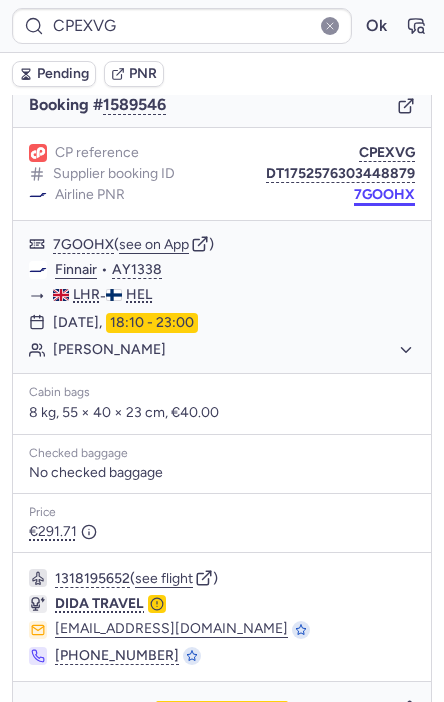 click on "CPEXVG  Ok  Pending PNR [PERSON_NAME] information [PERSON_NAME]  ( see on MyTrip  )  [EMAIL_ADDRESS][DOMAIN_NAME] [DATE] 05:44 eDreams ODIGEO Booking # 1589546 CP reference CPEXVG Supplier booking ID DT1752576303448879 Airline PNR 7GOOHX 7GOOHX  ( see on App )  Finnair  •  AY1338 LHR  -  HEL [DATE]  18:10 - 23:00 [PERSON_NAME]   Cabin bags  8 kg, 55 × 40 × 23 cm, €40.00 Checked baggage No checked baggage Price €291.71  1318195652  ( see flight )  DIDA TRAVEL [EMAIL_ADDRESS][DOMAIN_NAME] [PHONE_NUMBER] Specific conditions" at bounding box center (222, 0) 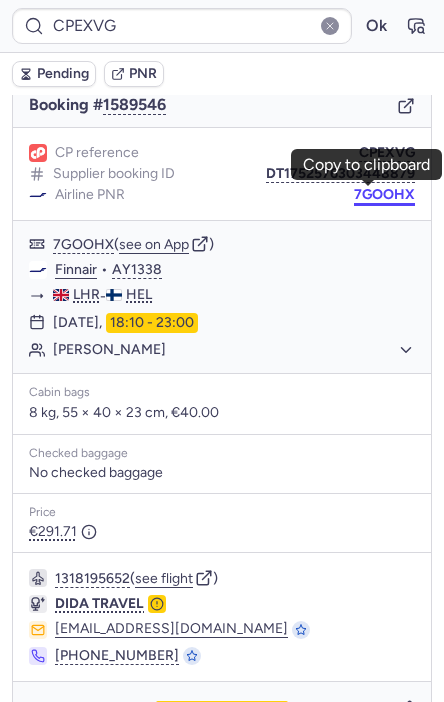 click on "7GOOHX" at bounding box center [384, 195] 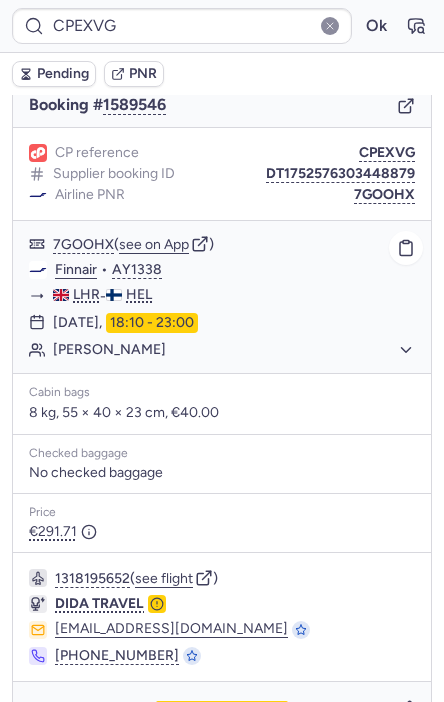 type on "CPT6LA" 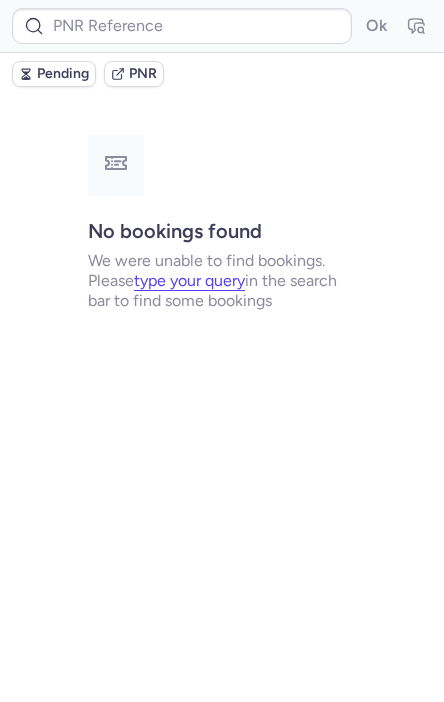 scroll, scrollTop: 0, scrollLeft: 0, axis: both 